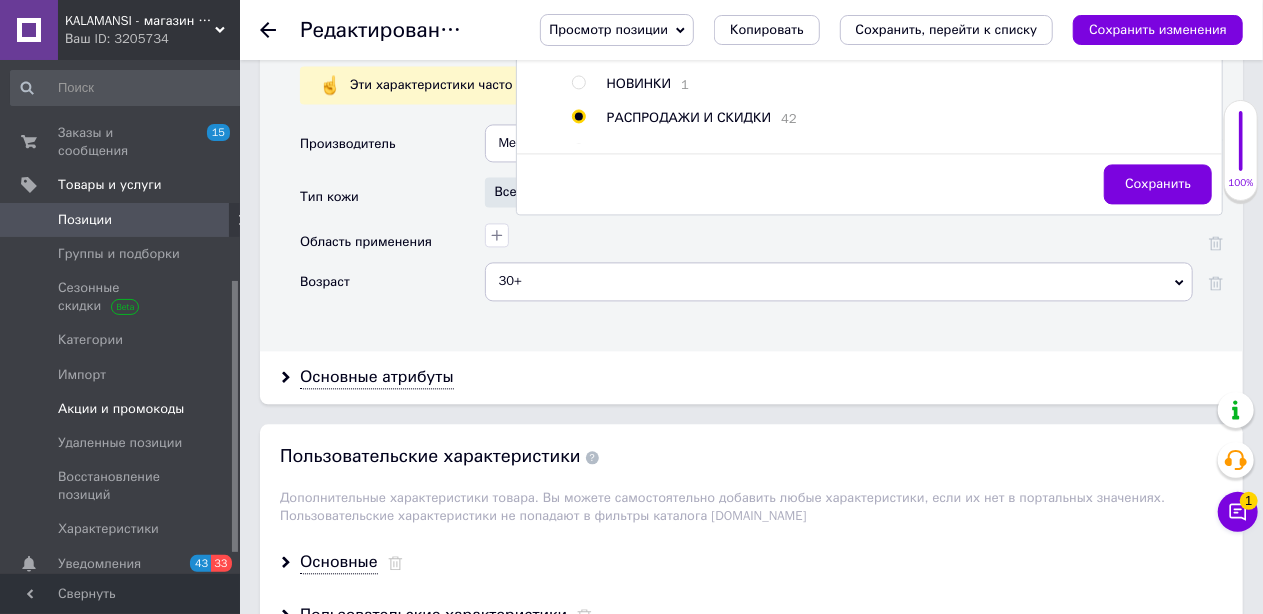 scroll, scrollTop: 2056, scrollLeft: 0, axis: vertical 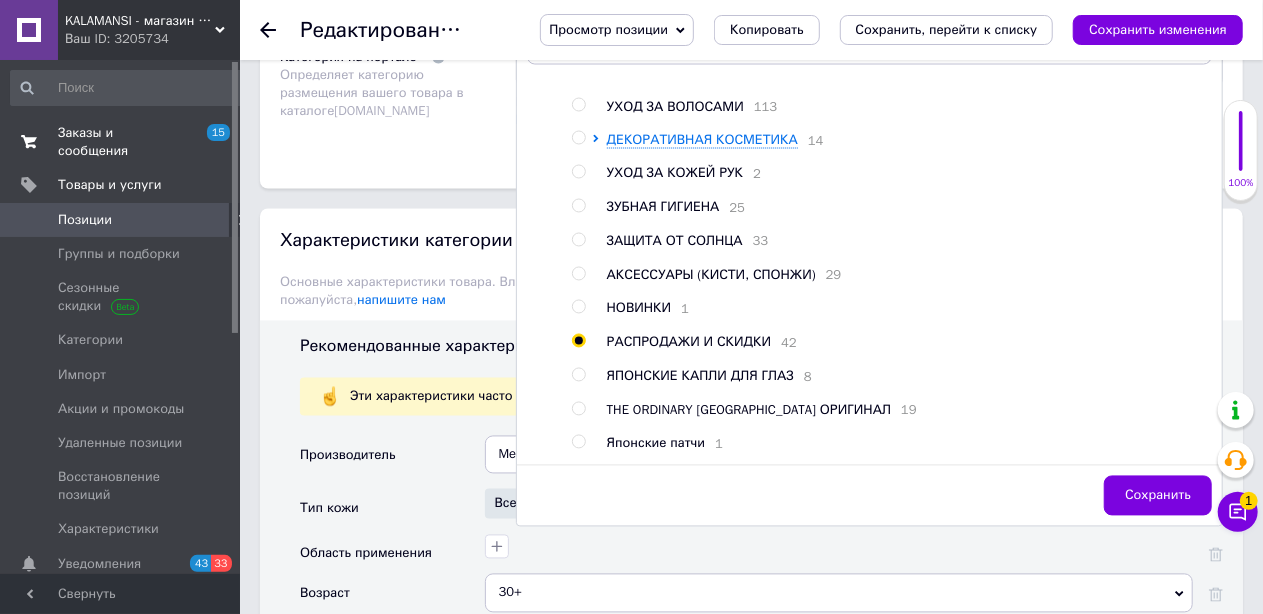click on "Заказы и сообщения" at bounding box center [121, 142] 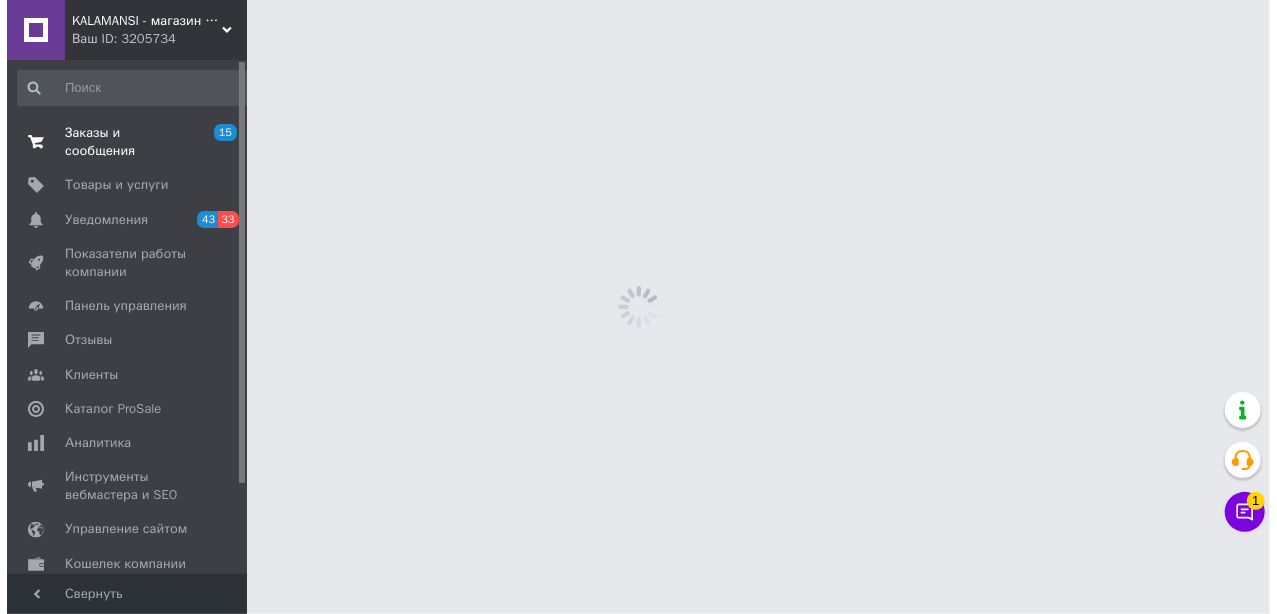 scroll, scrollTop: 0, scrollLeft: 0, axis: both 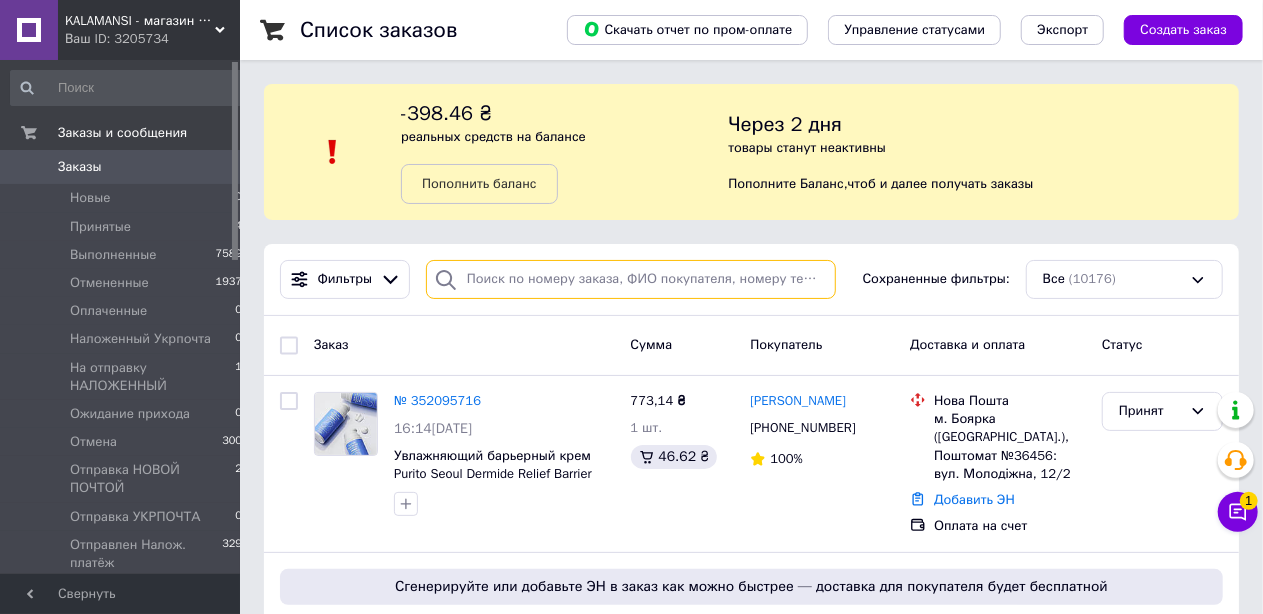 click at bounding box center (631, 279) 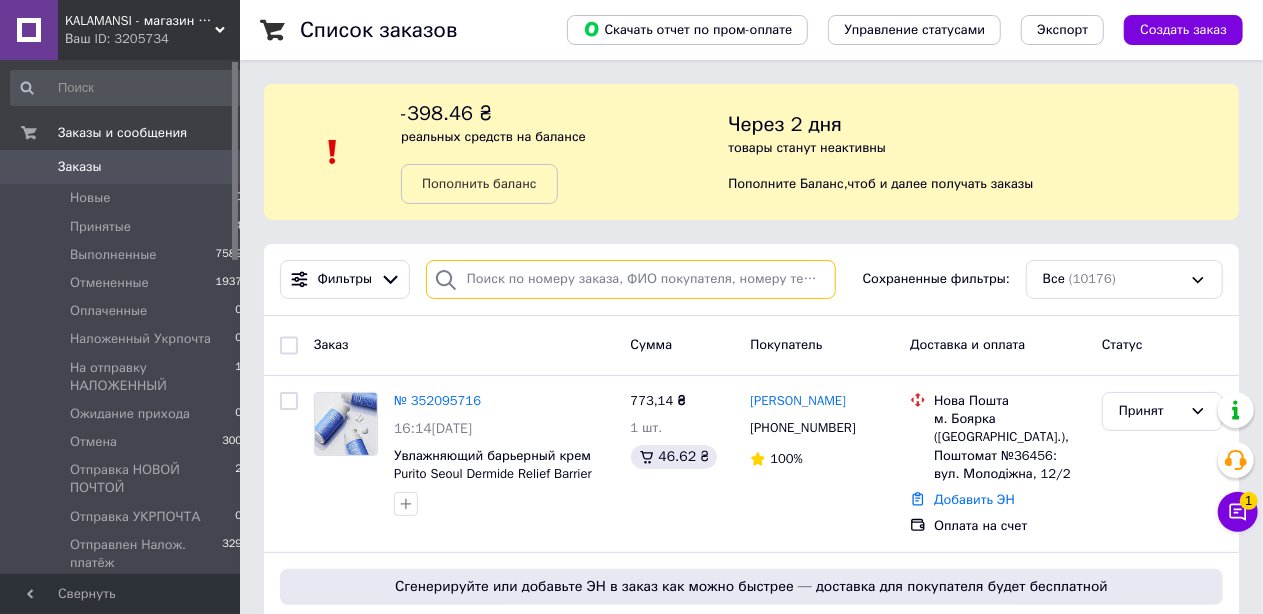 paste on "352033070" 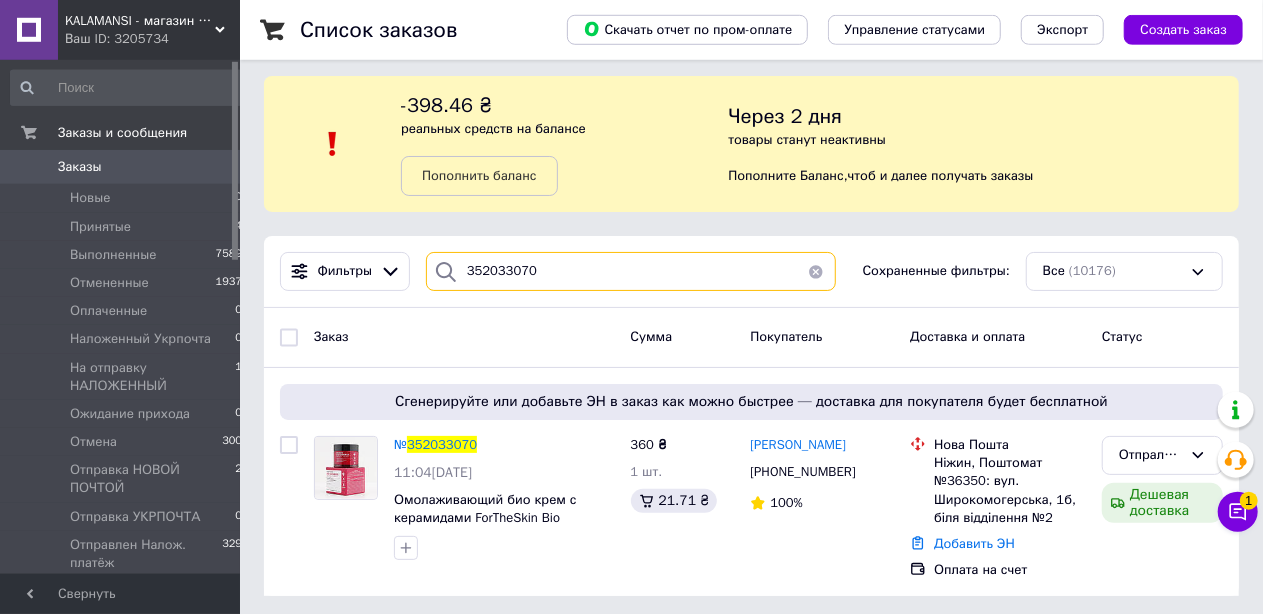 scroll, scrollTop: 12, scrollLeft: 0, axis: vertical 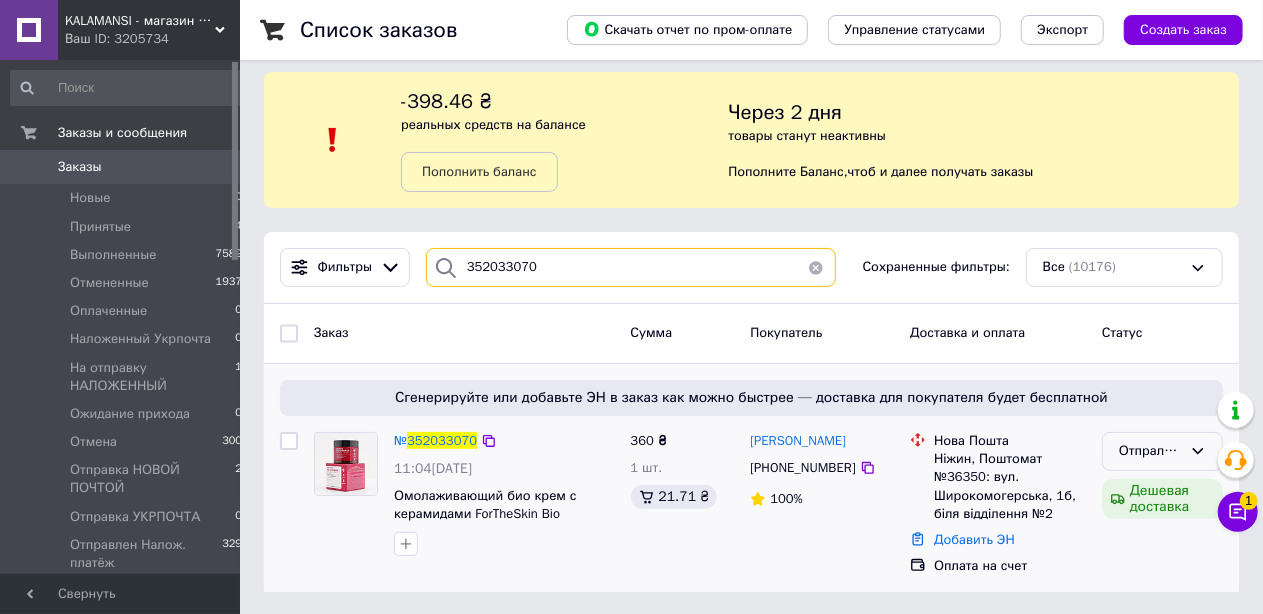 type on "352033070" 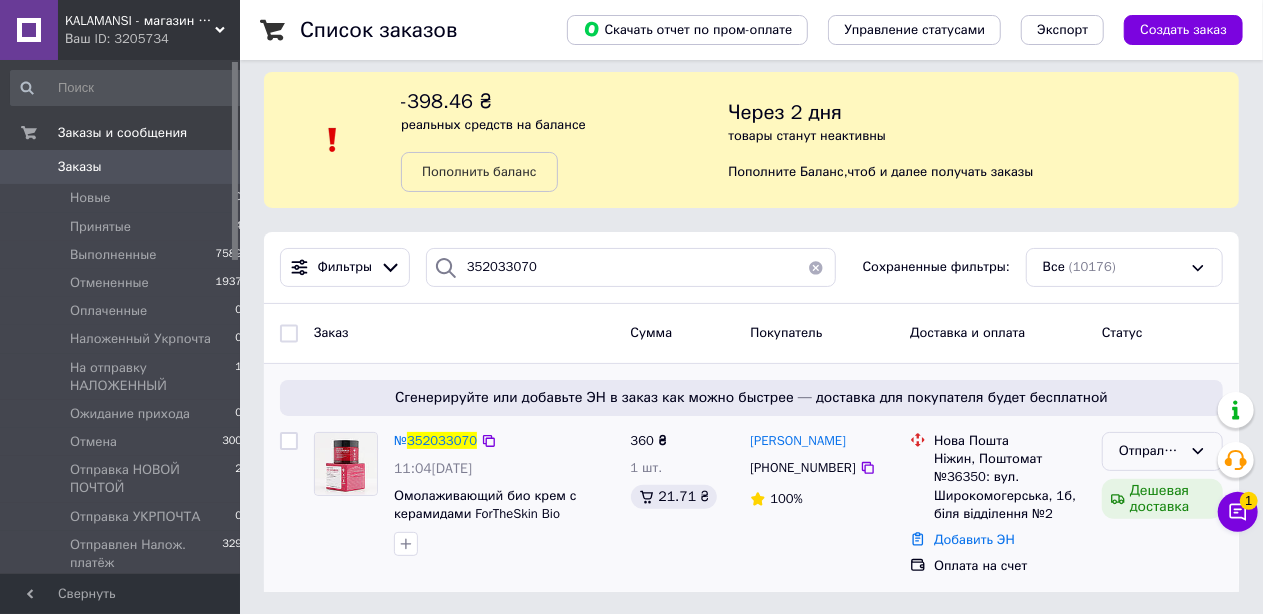 click on "Отпралены реквизит ВАЙБЕР" at bounding box center [1162, 451] 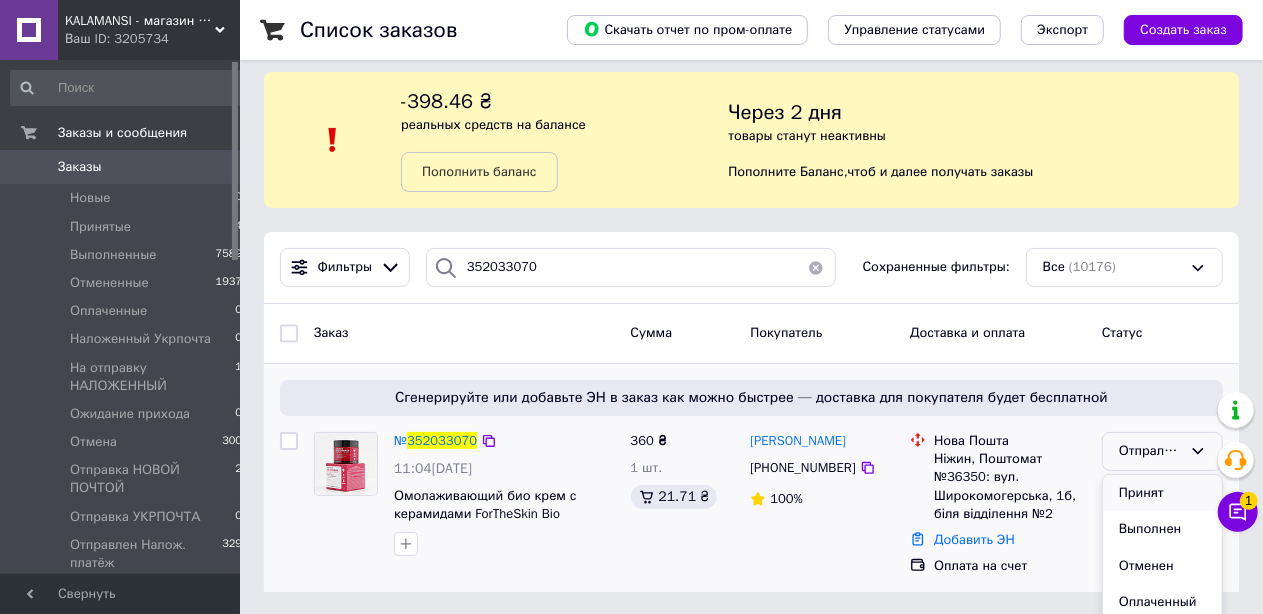 scroll, scrollTop: 37, scrollLeft: 0, axis: vertical 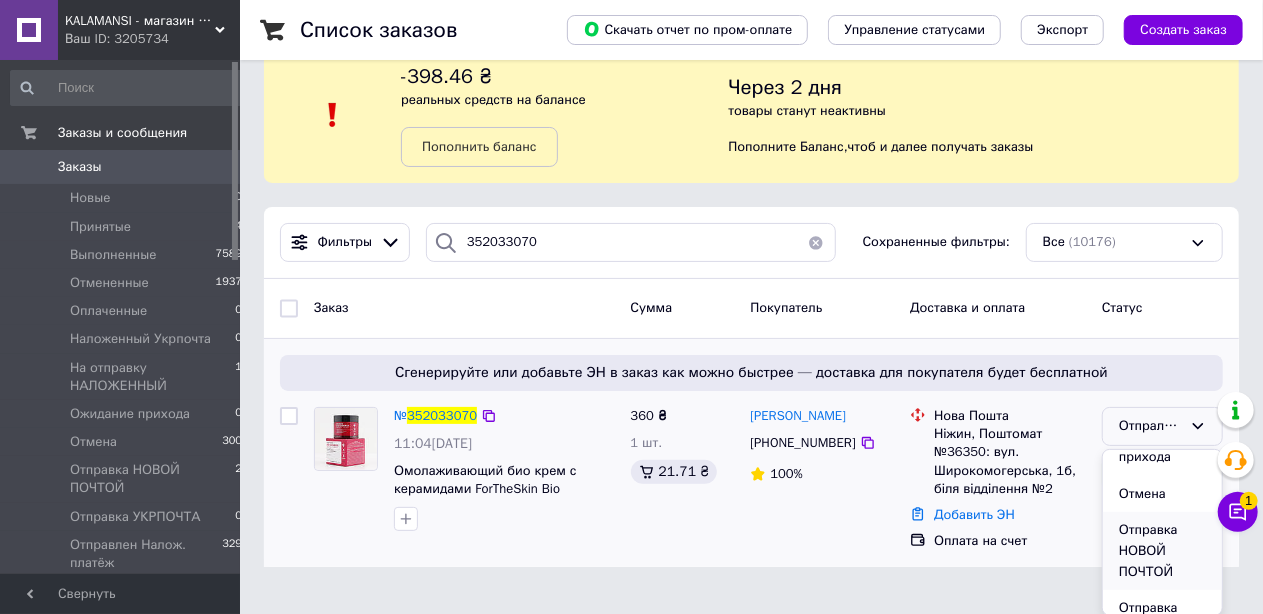 click on "Отправка НОВОЙ ПОЧТОЙ" at bounding box center (1162, 551) 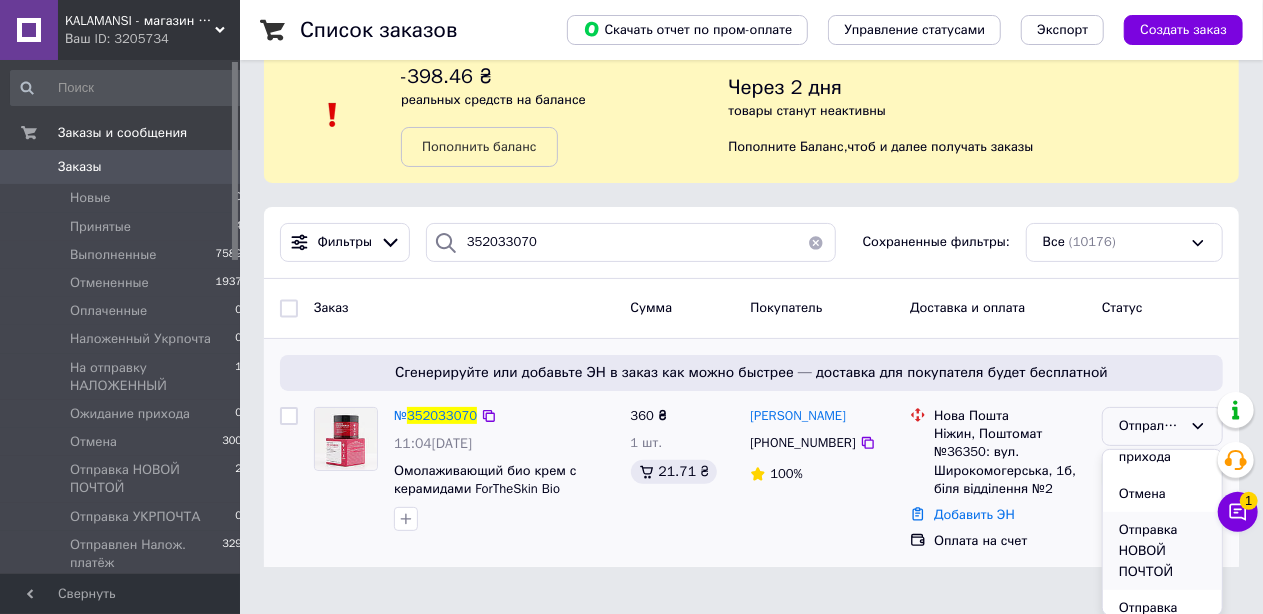 click on "Отпралены реквизит ВАЙБЕР Принят Выполнен Отменен Оплаченный Наложенный Укрпочта На отправку НАЛОЖЕННЫЙ  Ожидание прихода Отмена Отправка НОВОЙ ПОЧТОЙ Отправка УКРПОЧТА Отправлен Налож. платёж Отправлено в ЧАТ Отправлен Телеграмм Отправлены реквизиты What Отправ. реквизиты СМС Самовывоз Дешевая доставка" at bounding box center (1162, 479) 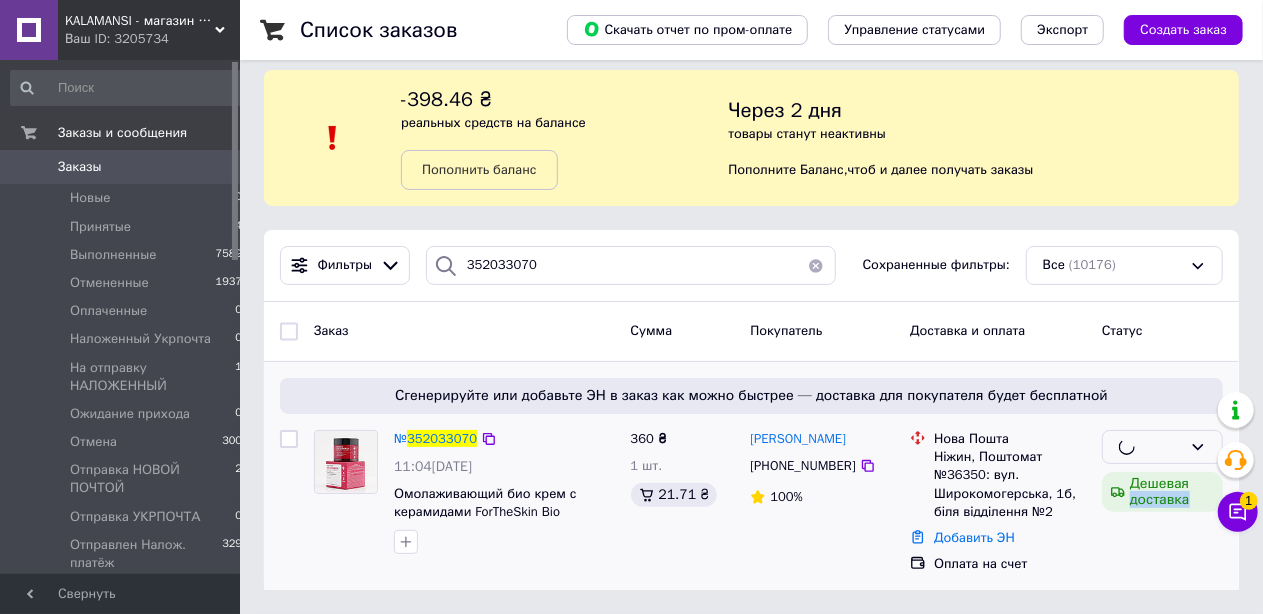 scroll, scrollTop: 12, scrollLeft: 0, axis: vertical 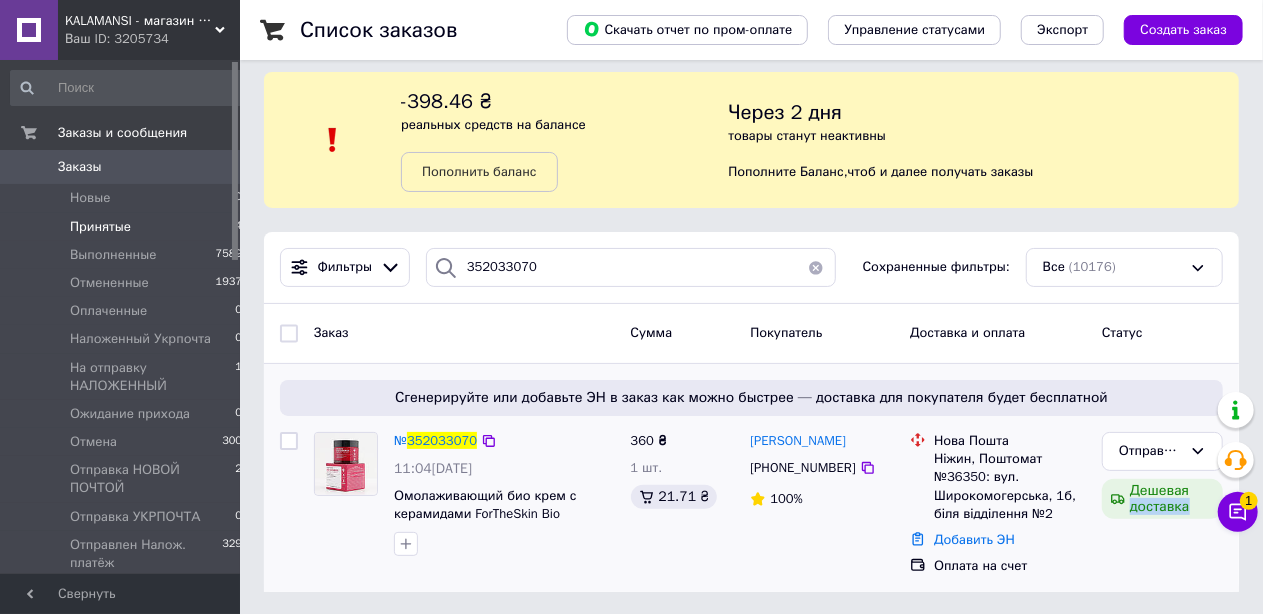 click on "Принятые" at bounding box center (100, 227) 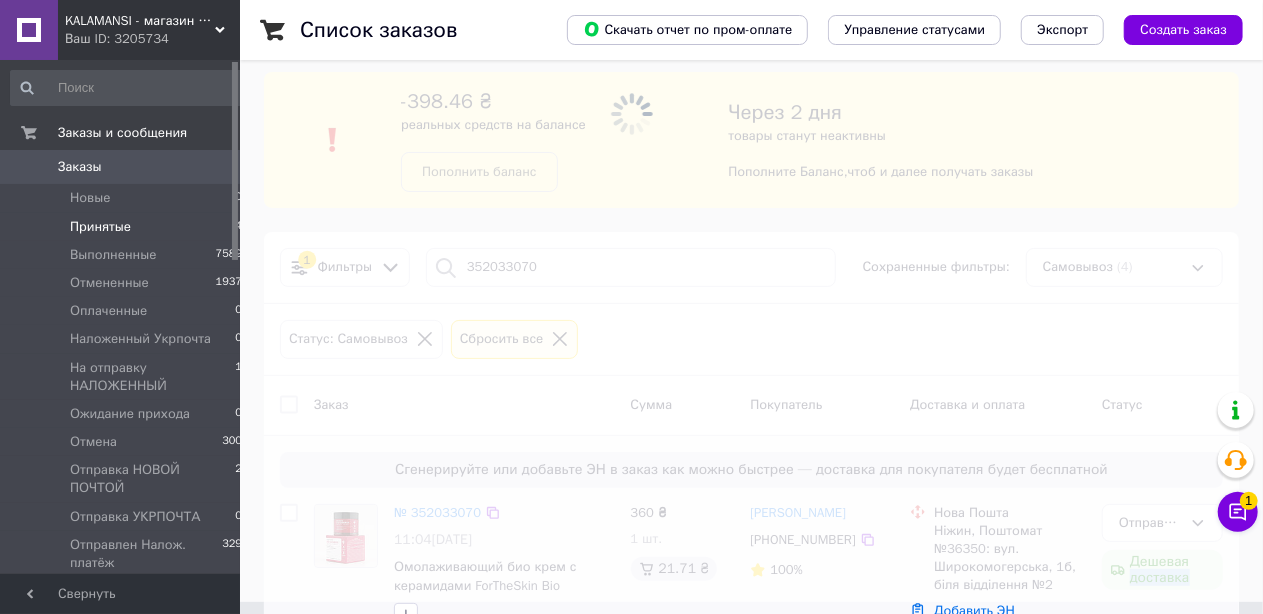type 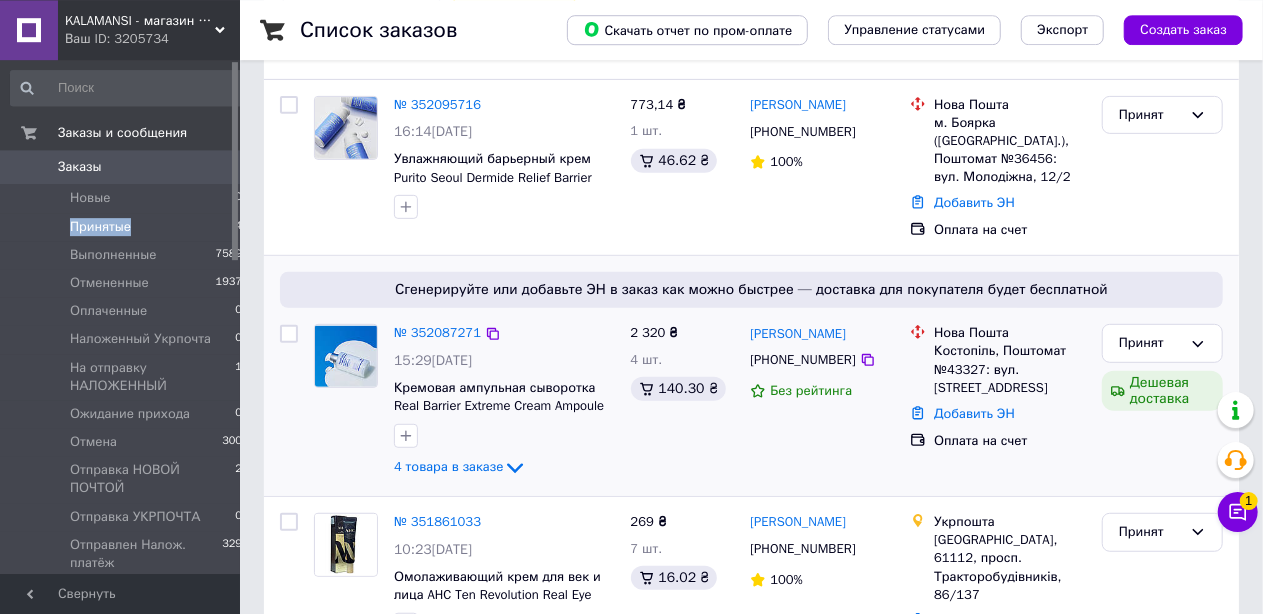 scroll, scrollTop: 416, scrollLeft: 0, axis: vertical 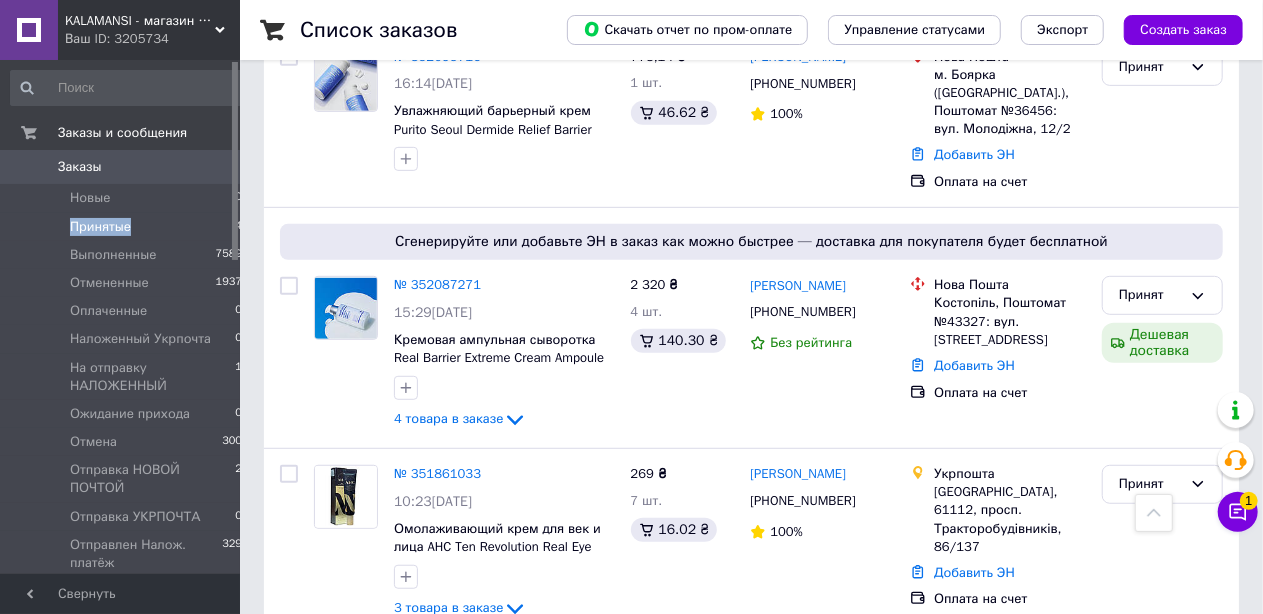 click on "№ 352087271" at bounding box center (437, 284) 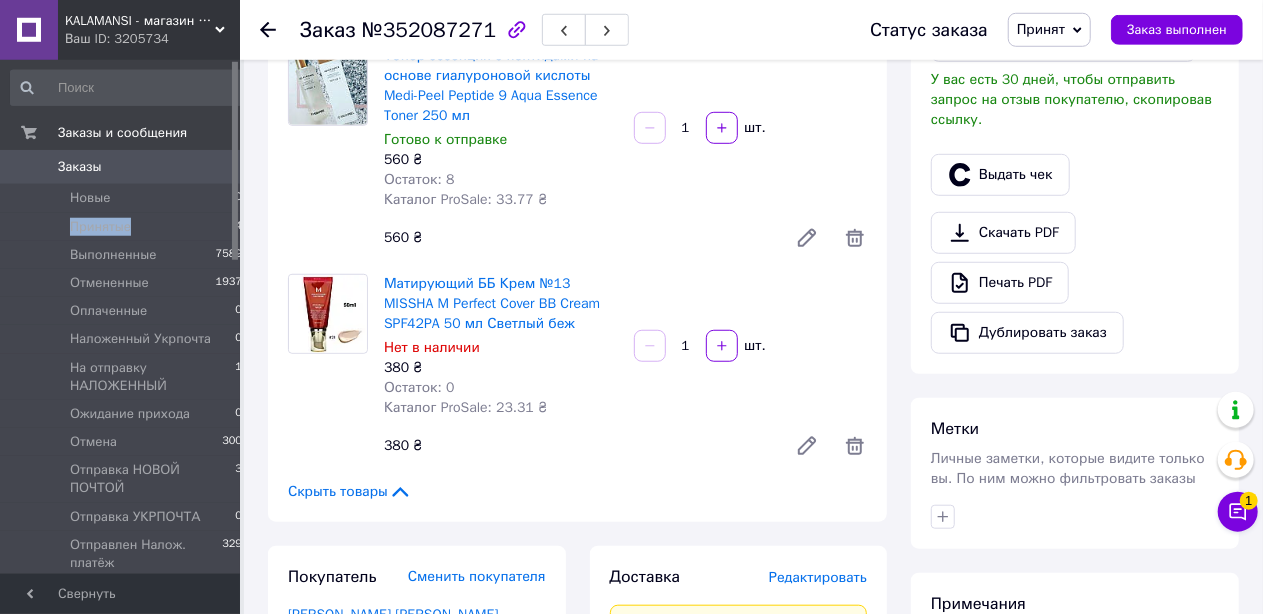 scroll, scrollTop: 369, scrollLeft: 0, axis: vertical 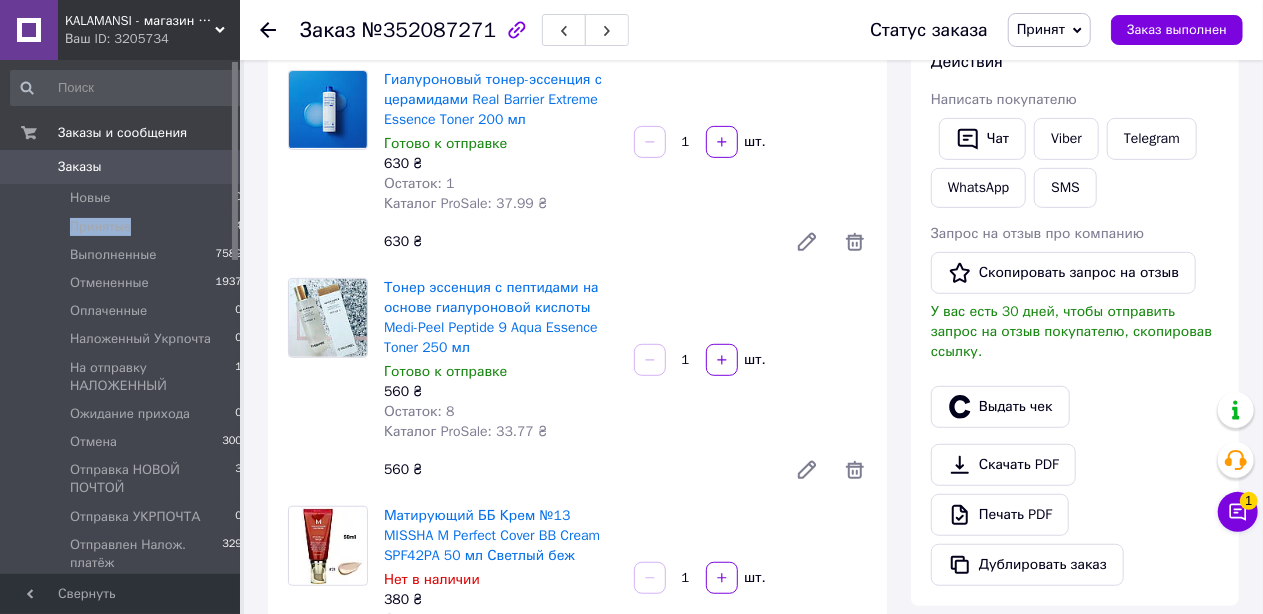click 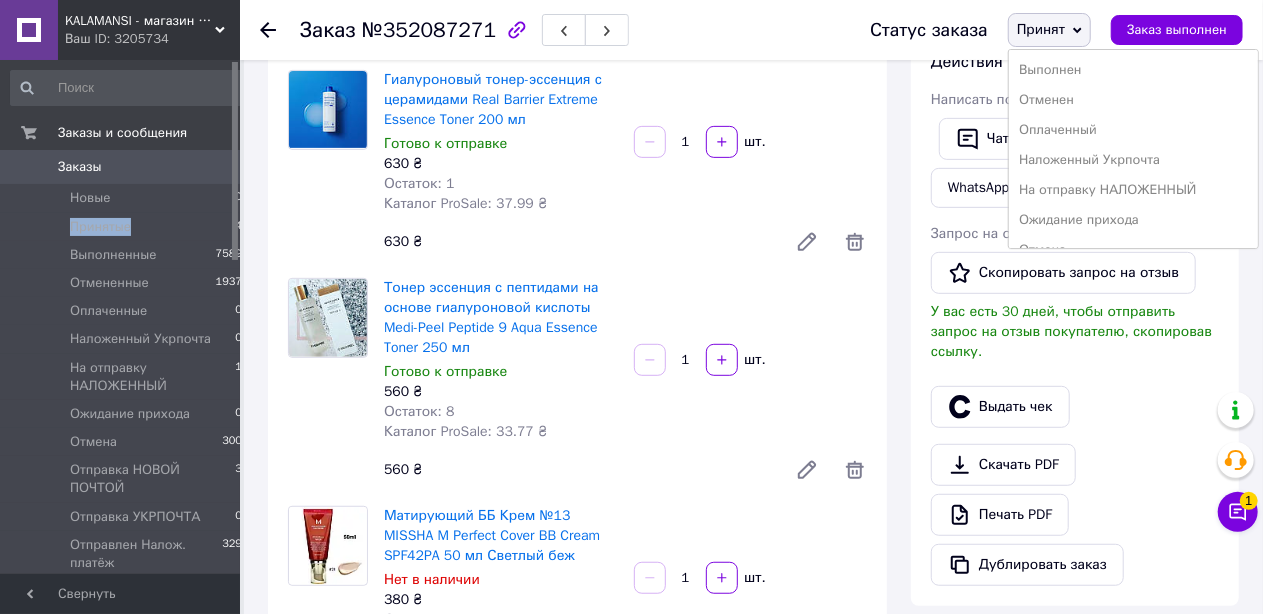 scroll, scrollTop: 305, scrollLeft: 0, axis: vertical 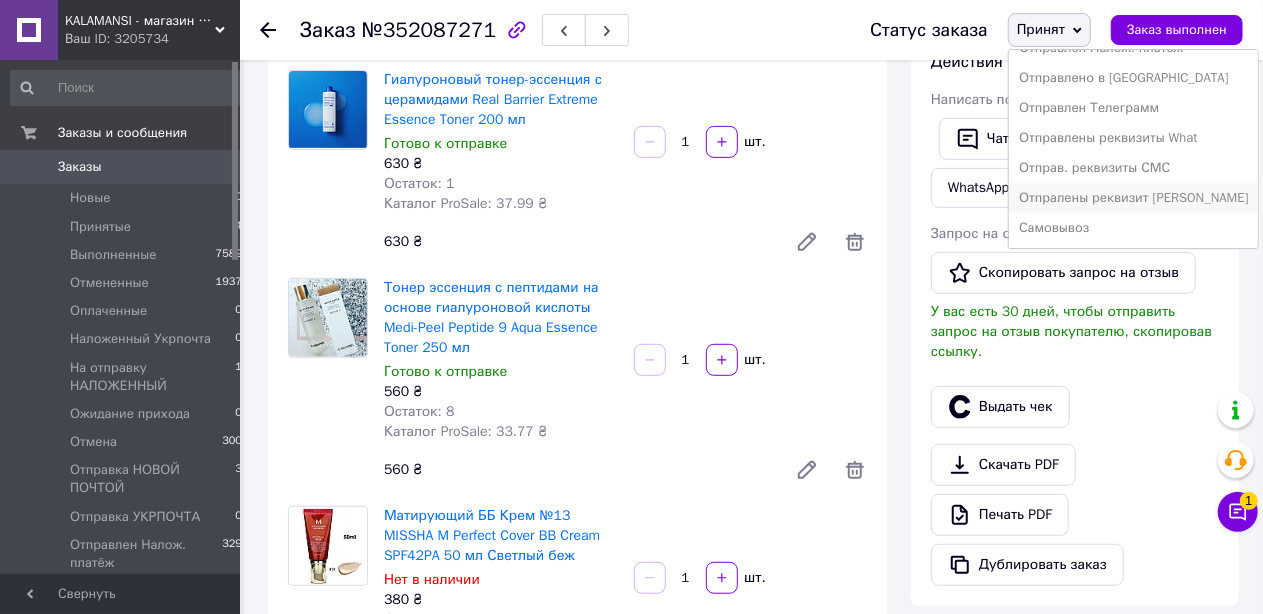 click on "Отпралены реквизит ВАЙБЕР" at bounding box center (1134, 198) 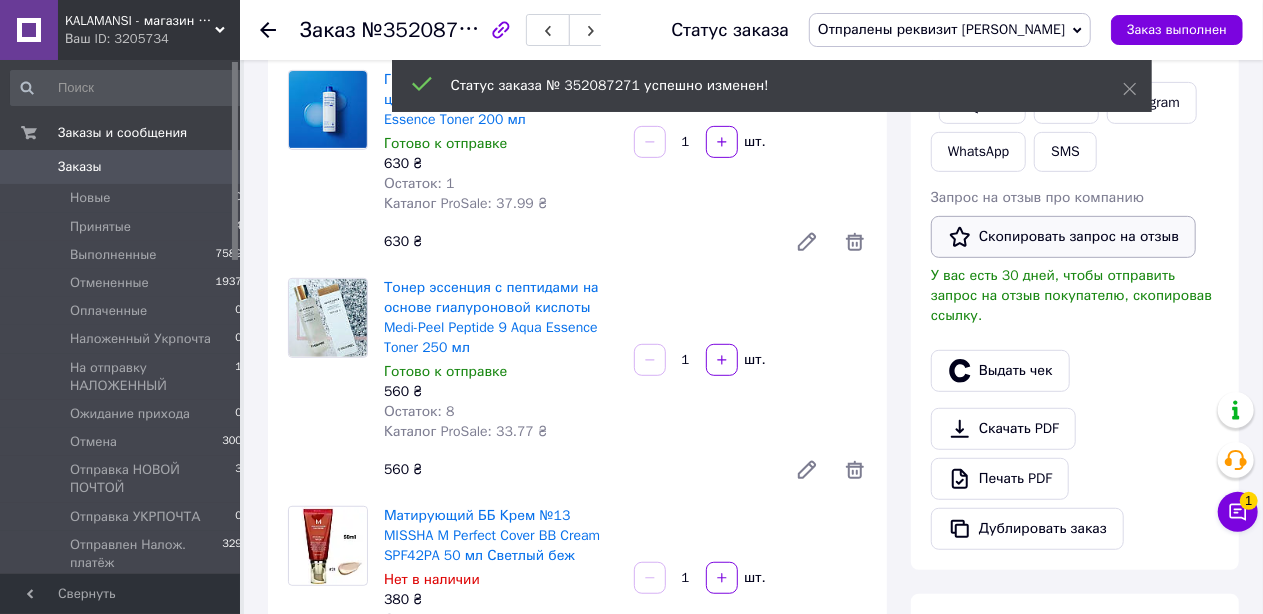 scroll, scrollTop: 161, scrollLeft: 0, axis: vertical 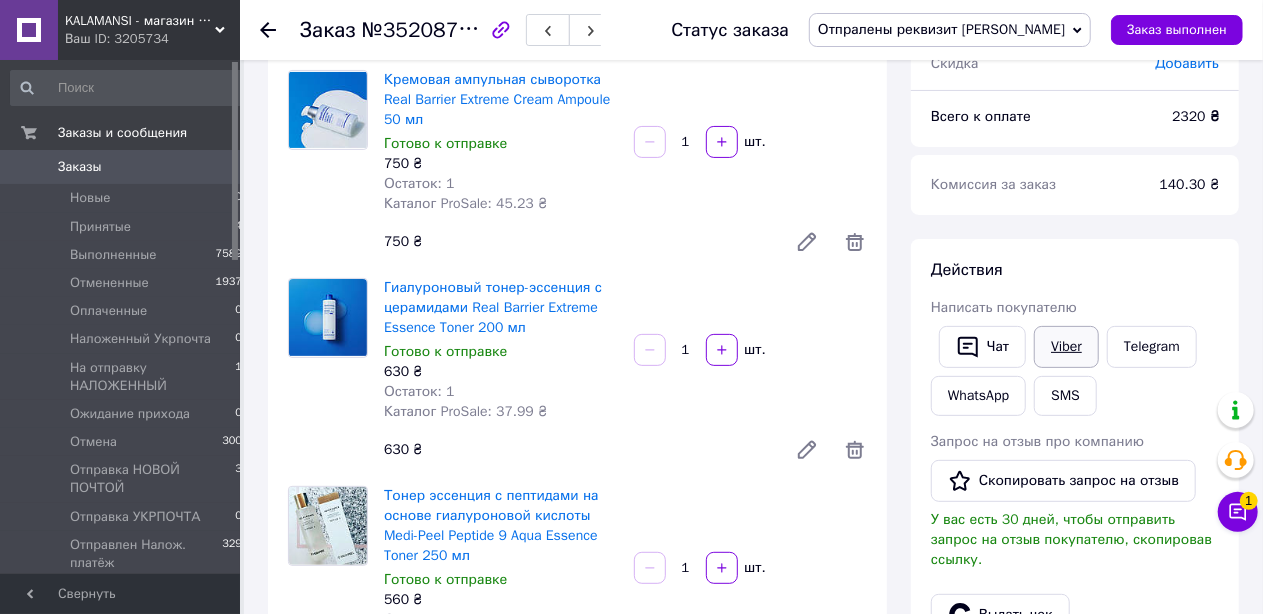 click on "Viber" at bounding box center (1066, 347) 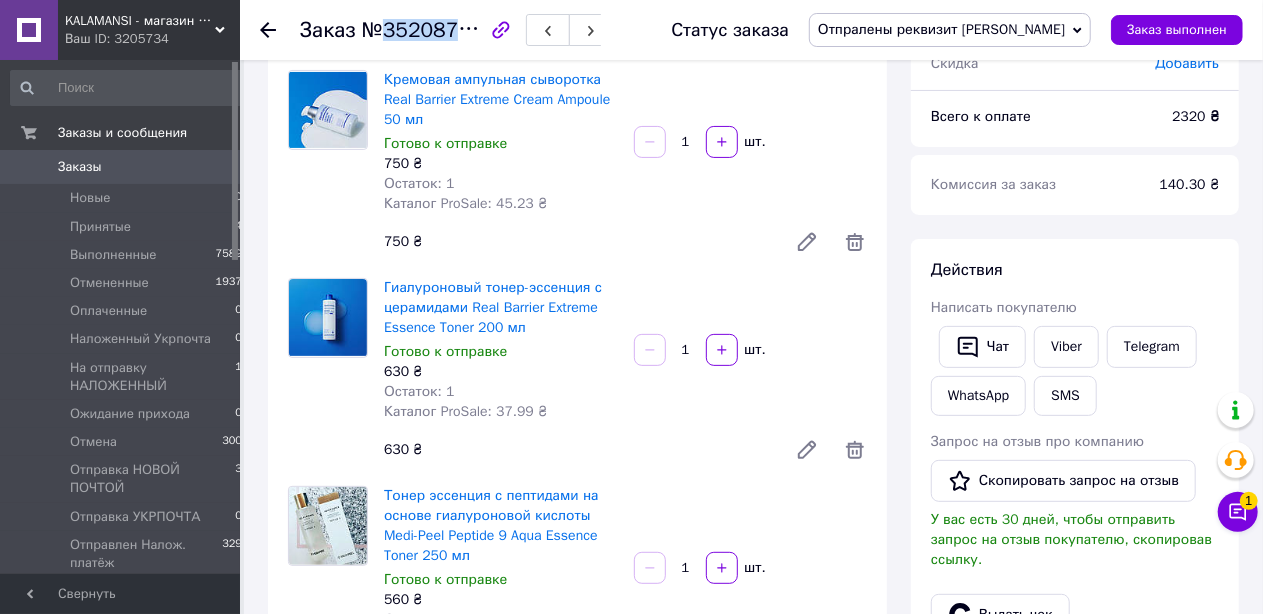 drag, startPoint x: 382, startPoint y: 32, endPoint x: 479, endPoint y: 29, distance: 97.04638 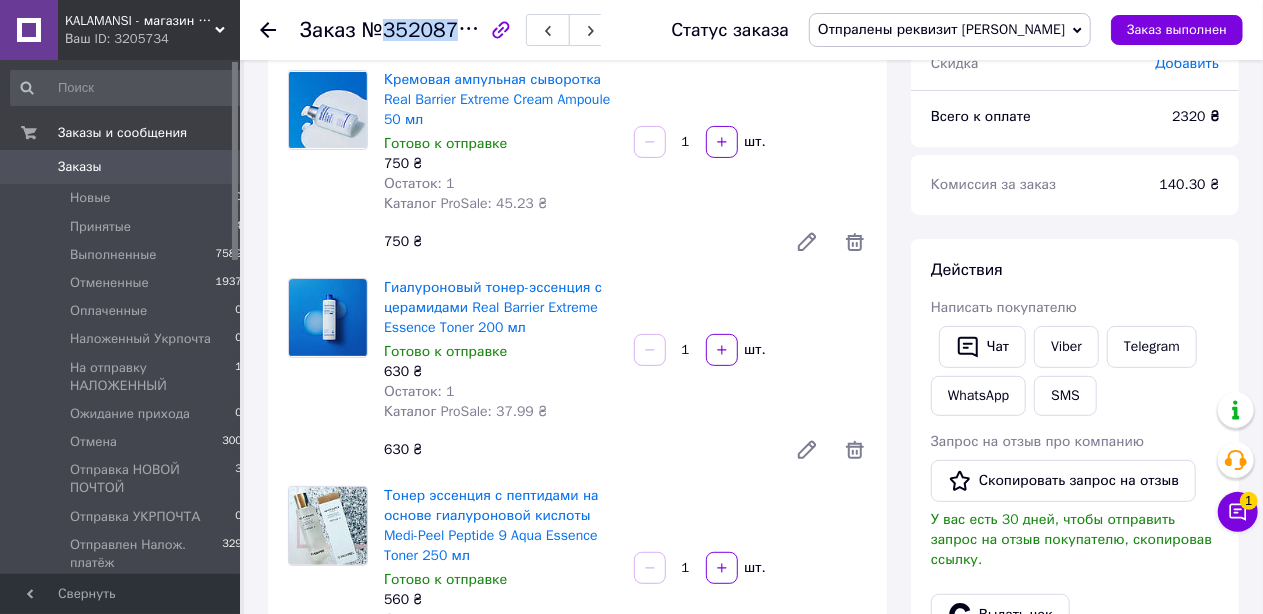 click on "№352087271" at bounding box center [429, 29] 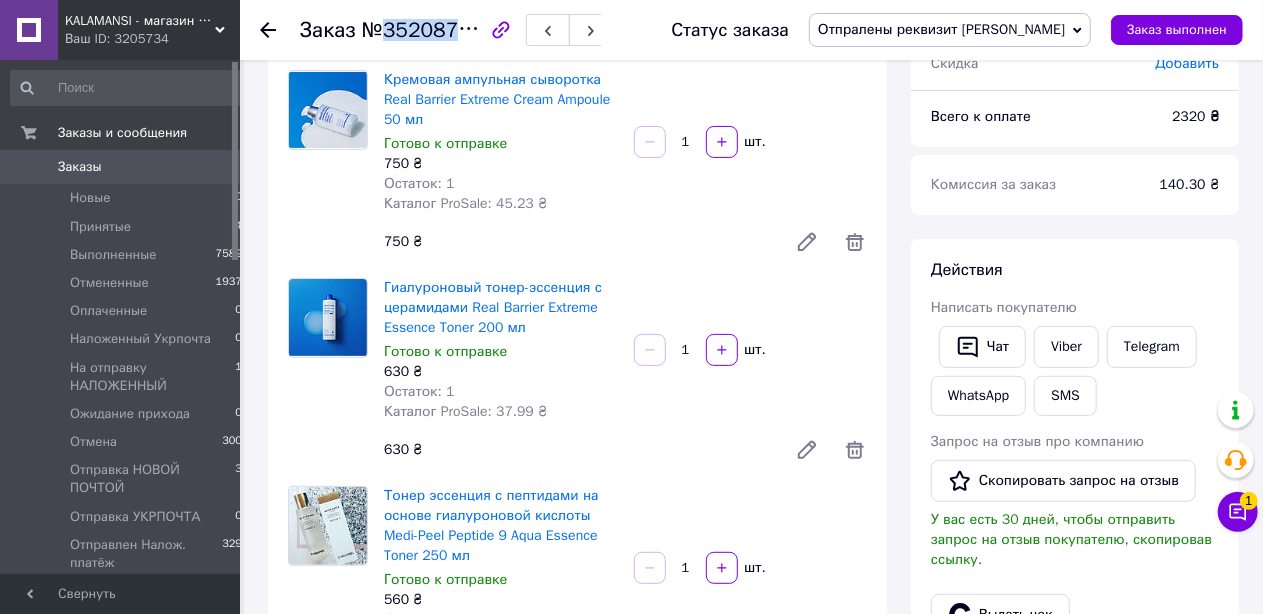 copy on "352087271" 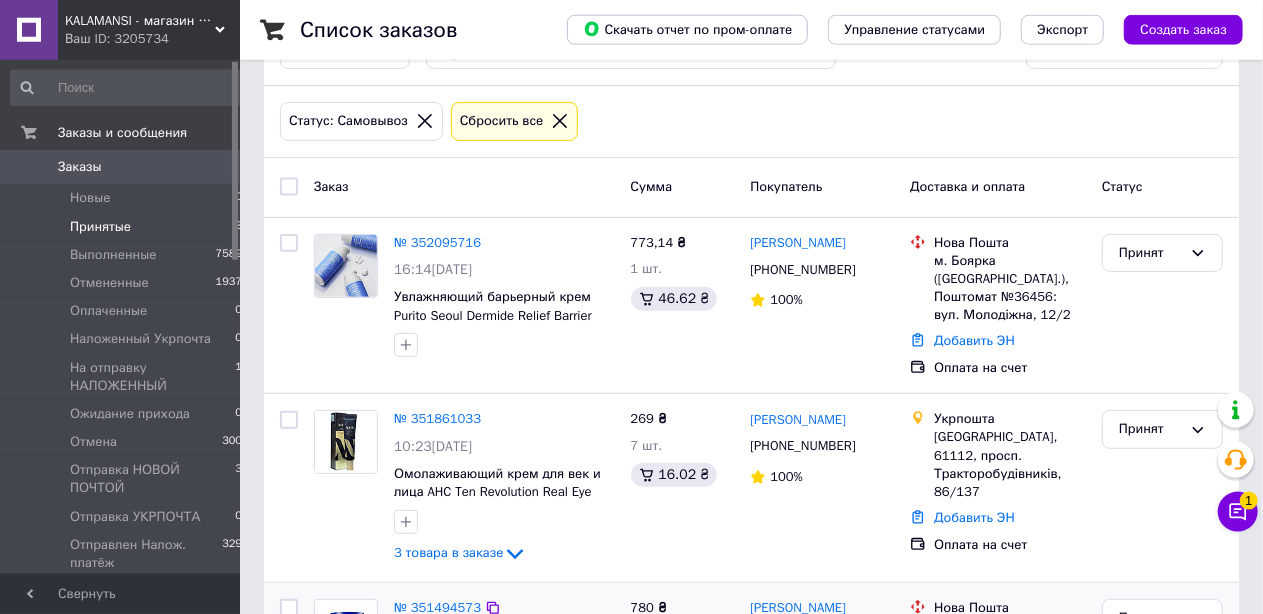 scroll, scrollTop: 360, scrollLeft: 0, axis: vertical 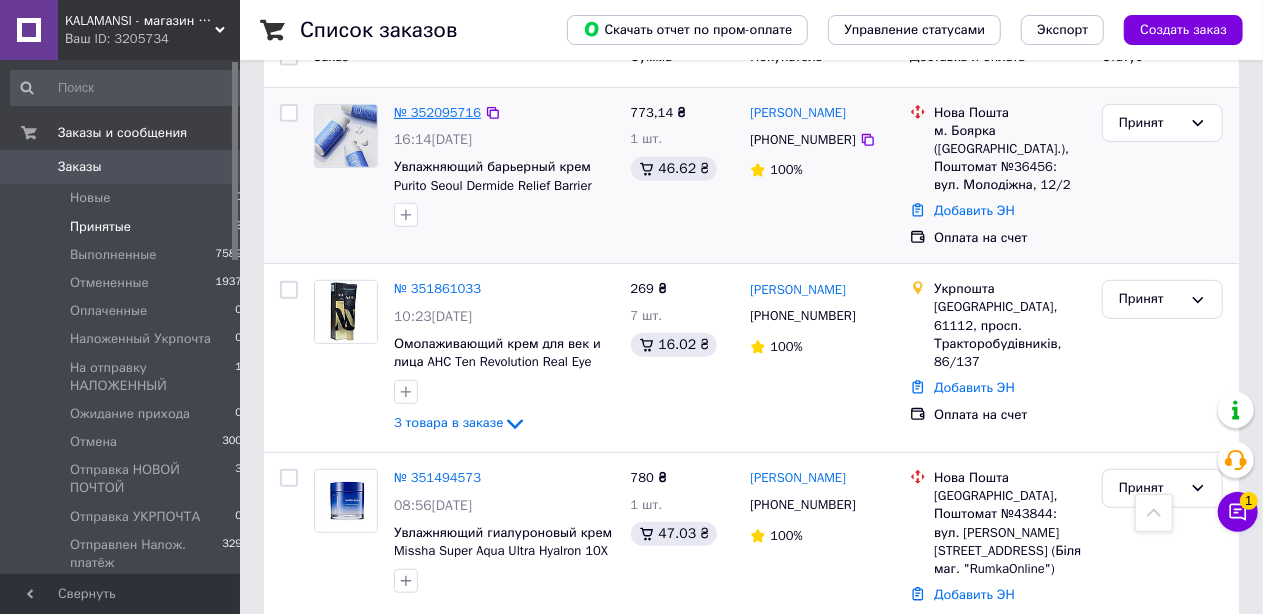 click on "№ 352095716" at bounding box center [437, 112] 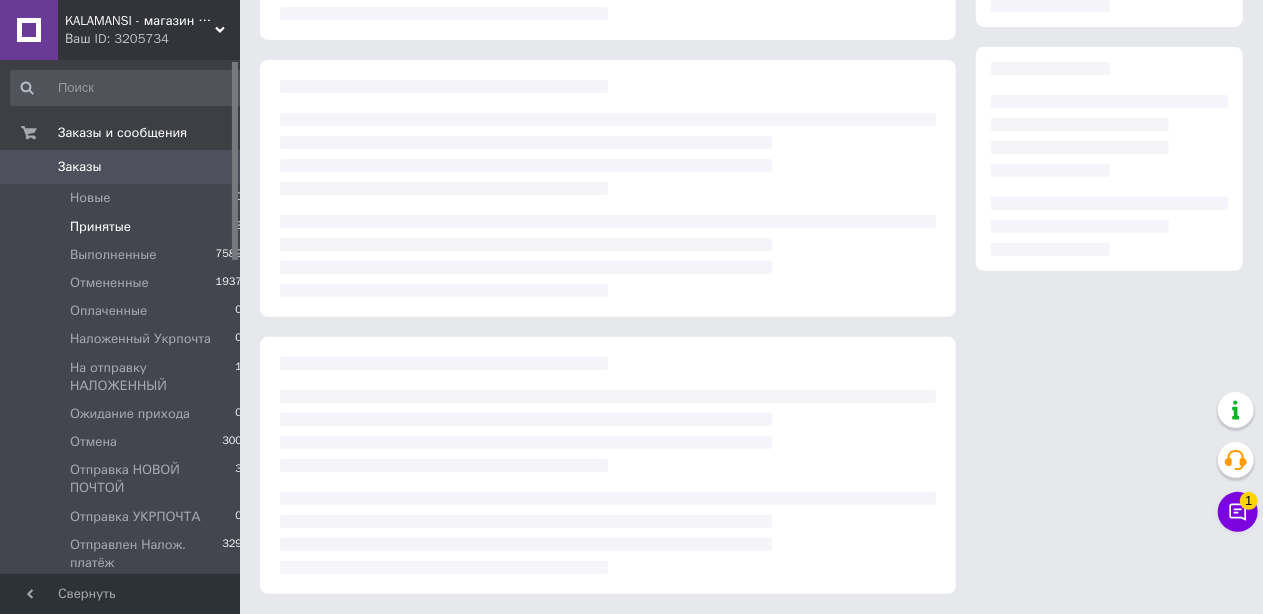 scroll, scrollTop: 300, scrollLeft: 0, axis: vertical 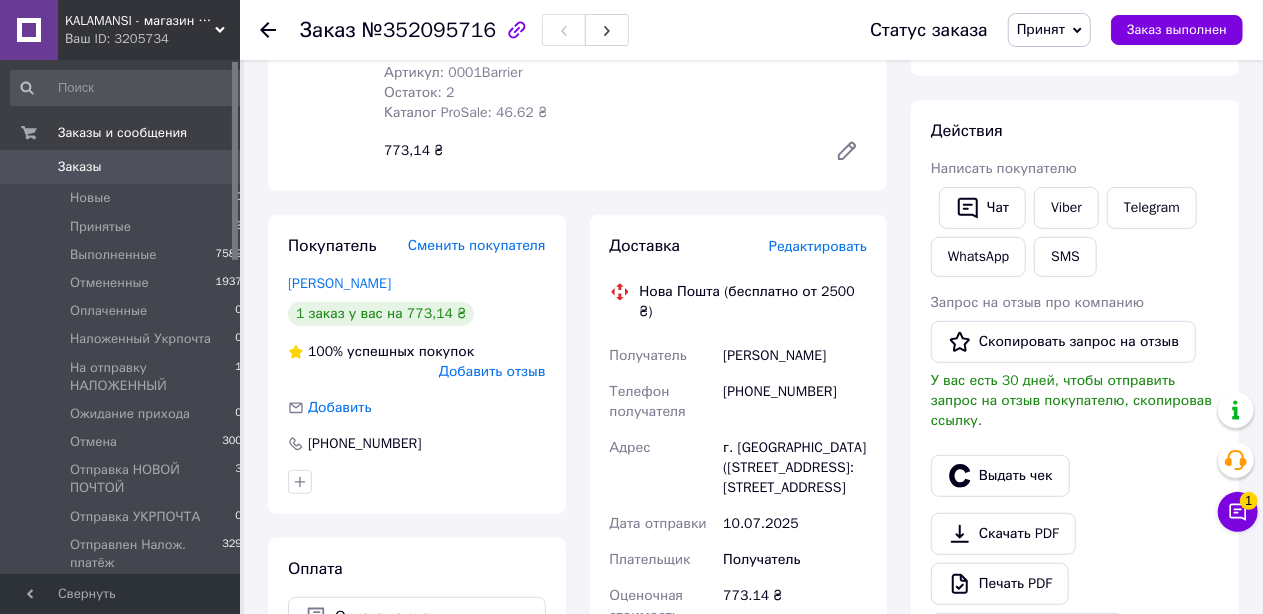 click on "Принят" at bounding box center (1049, 30) 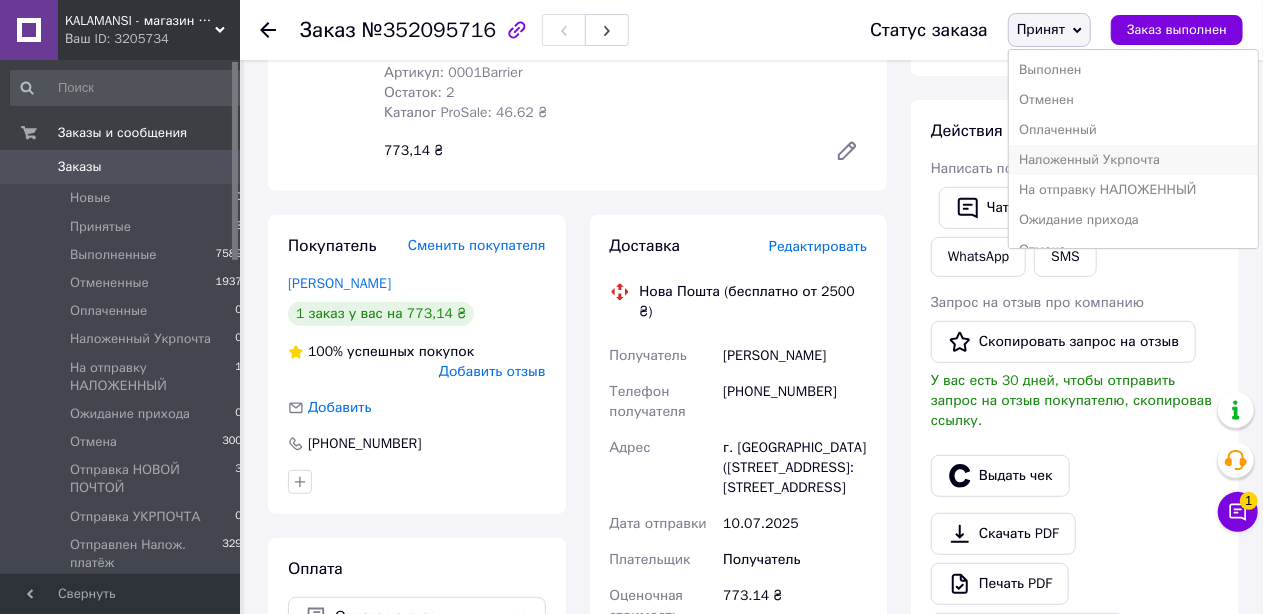 scroll, scrollTop: 305, scrollLeft: 0, axis: vertical 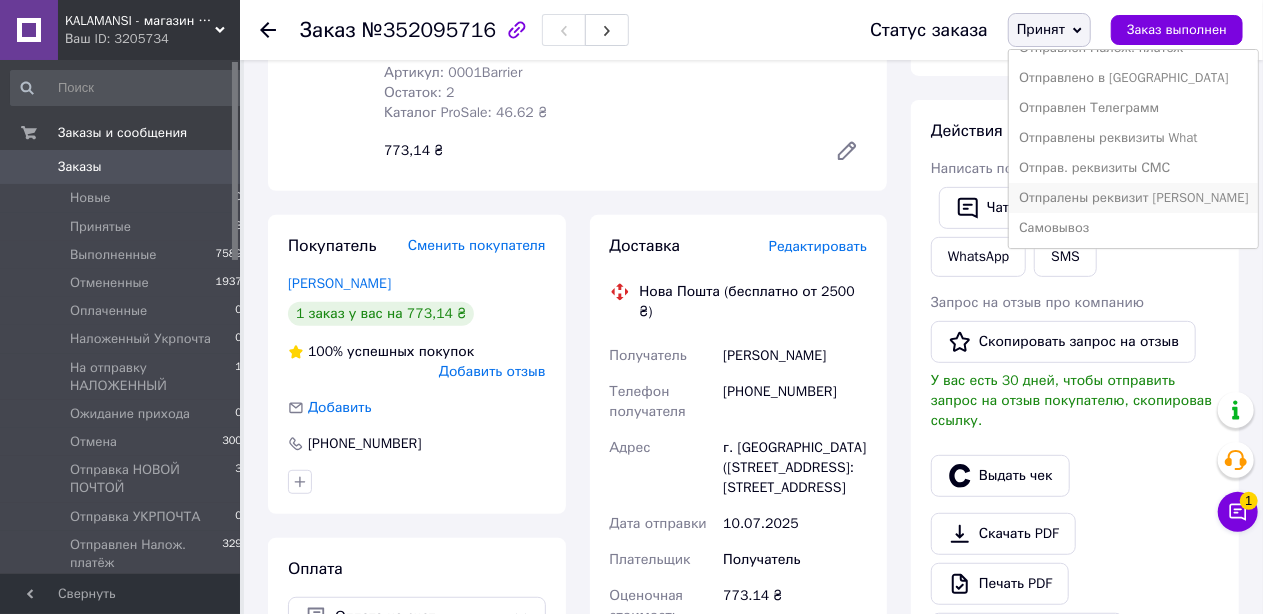 click on "Отпралены реквизит ВАЙБЕР" at bounding box center [1134, 198] 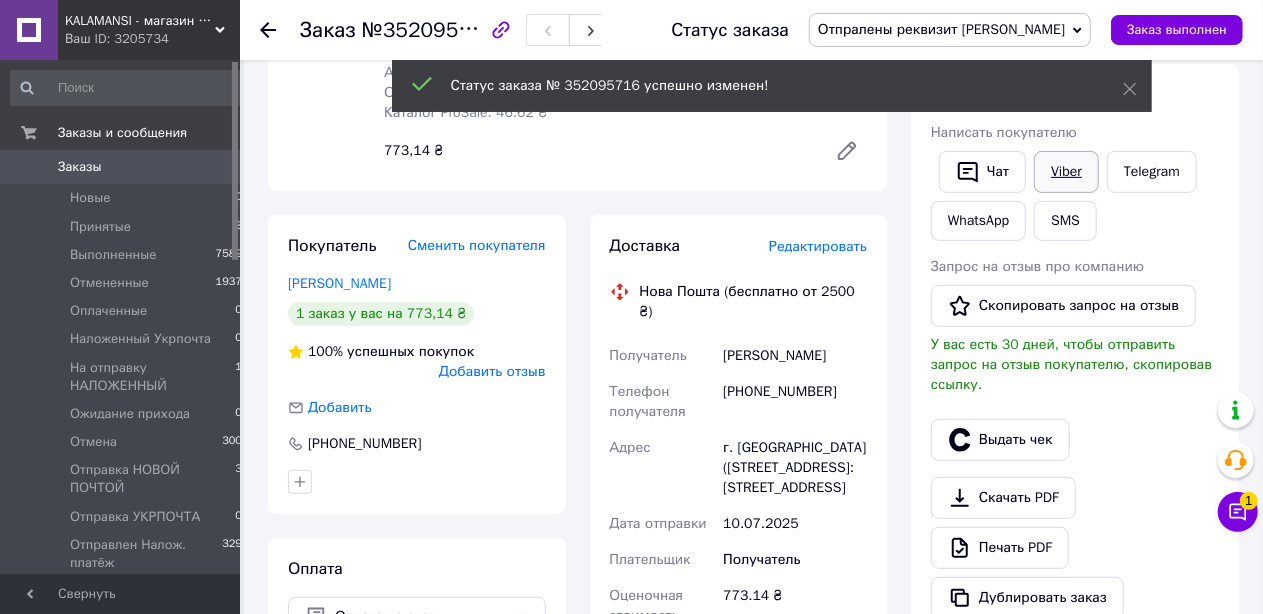 click on "Действия Написать покупателю   Чат Viber Telegram WhatsApp SMS Запрос на отзыв про компанию   Скопировать запрос на отзыв У вас есть 30 дней, чтобы отправить запрос на отзыв покупателю, скопировав ссылку.   Выдать чек   Скачать PDF   Печать PDF   Дублировать заказ" at bounding box center (1075, 351) 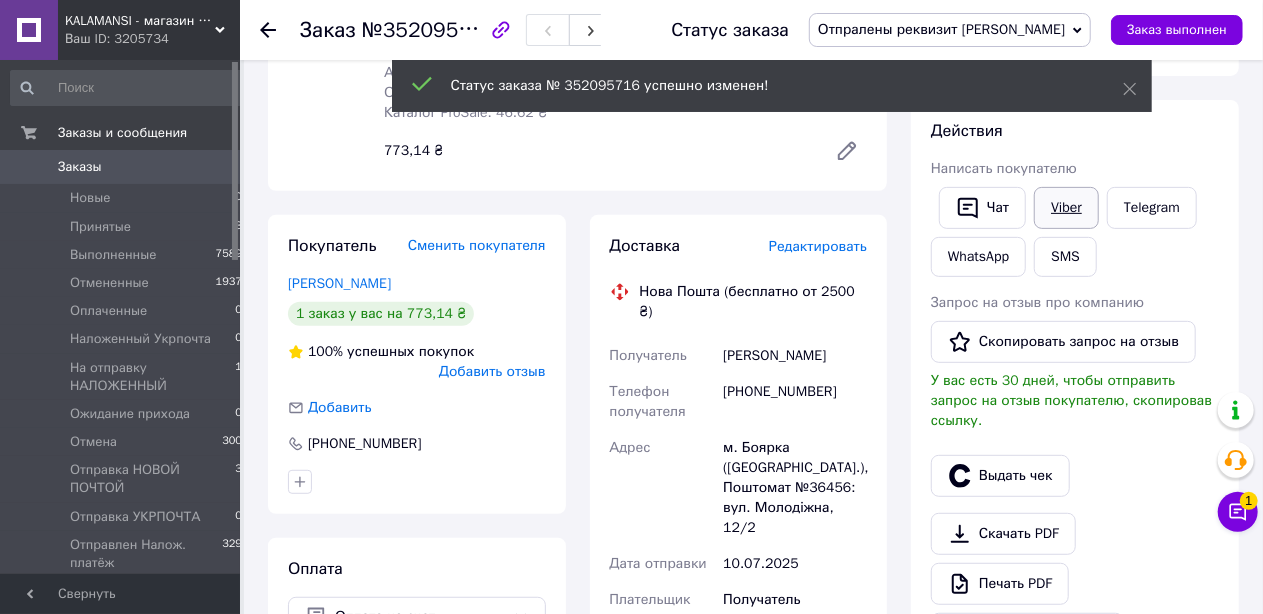 click on "Viber" at bounding box center [1066, 208] 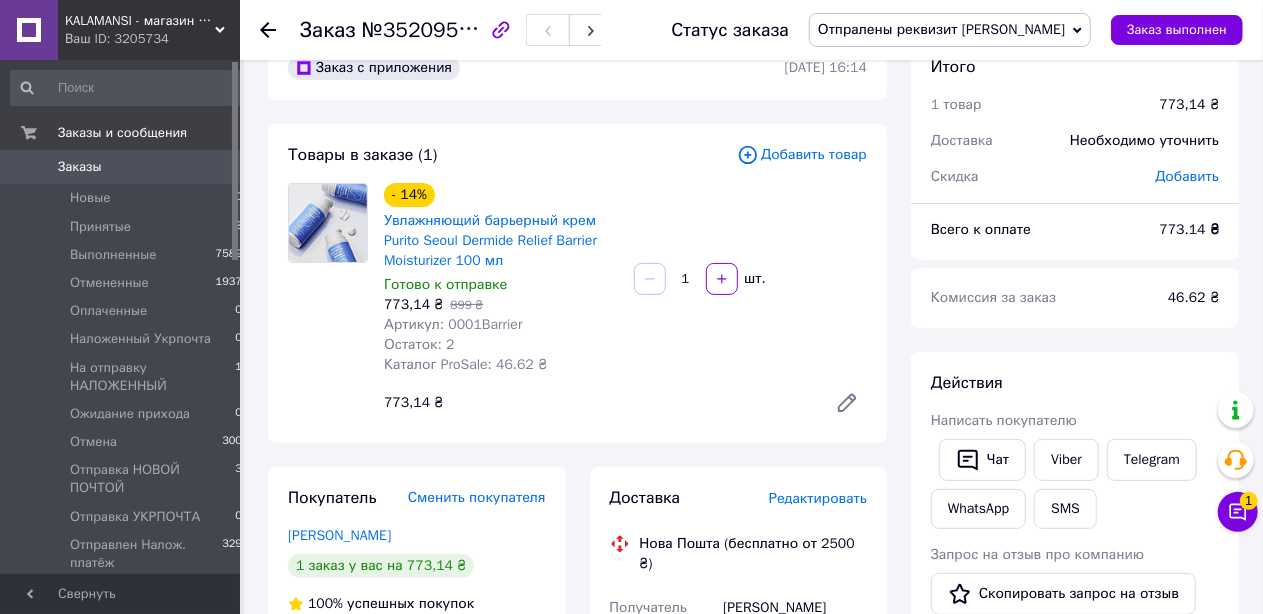 scroll, scrollTop: 0, scrollLeft: 0, axis: both 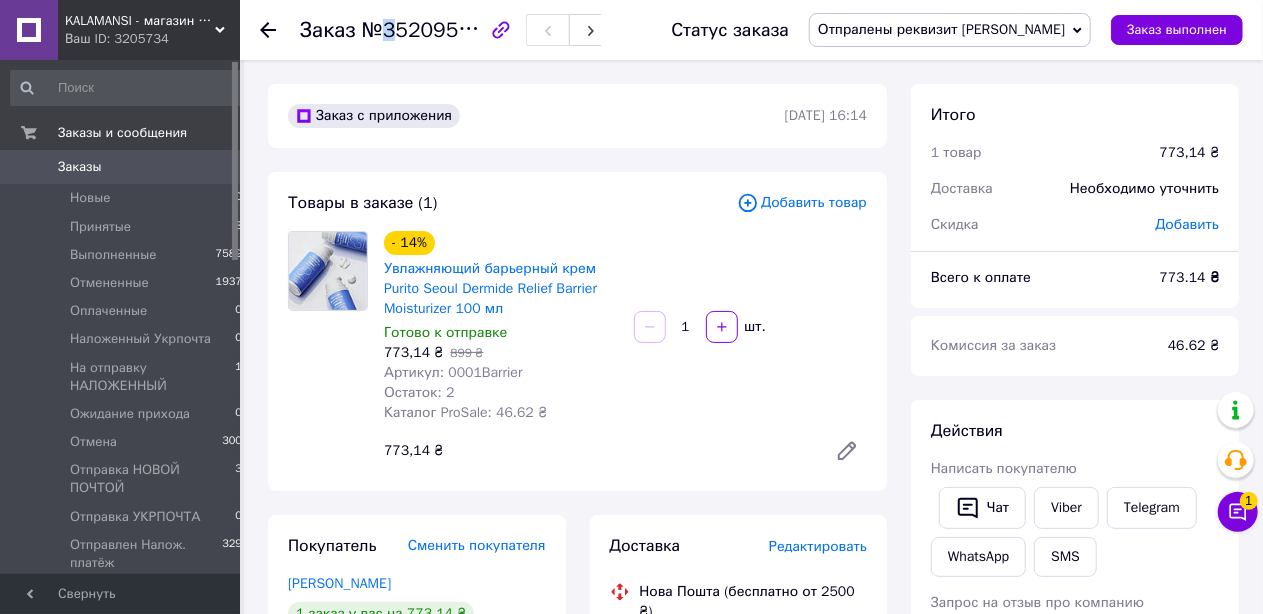 click on "№352095716" at bounding box center [429, 29] 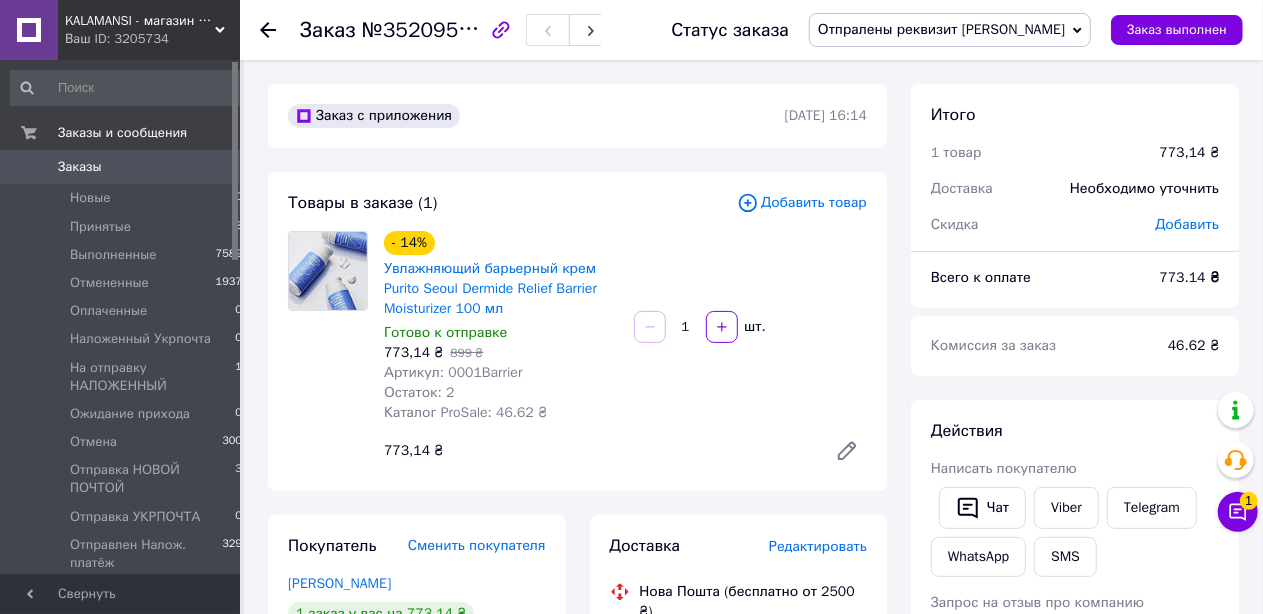 click on "№352095716" at bounding box center (429, 29) 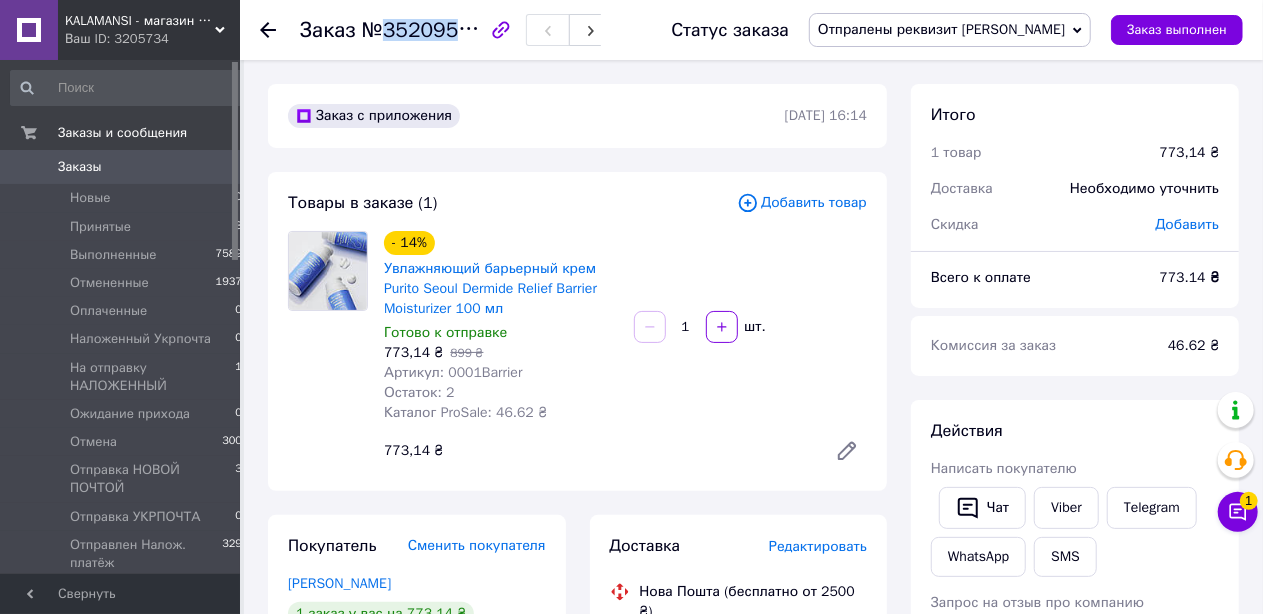 drag, startPoint x: 483, startPoint y: 32, endPoint x: 429, endPoint y: 32, distance: 54 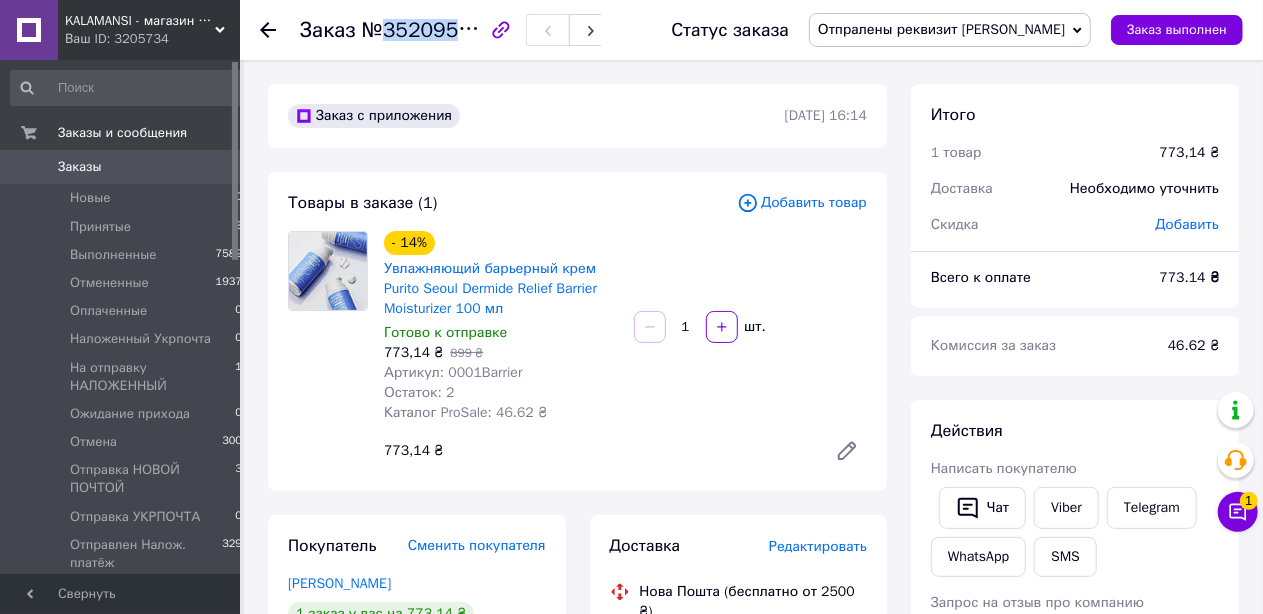 copy on "352095716" 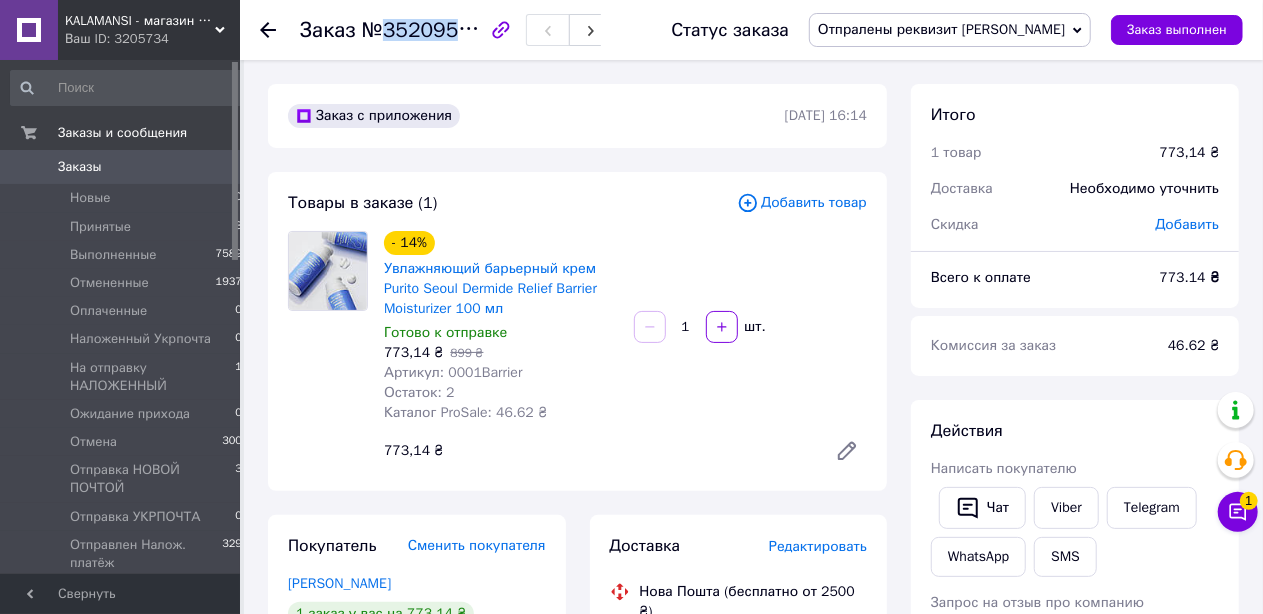 click on "Заказы 0" at bounding box center (127, 167) 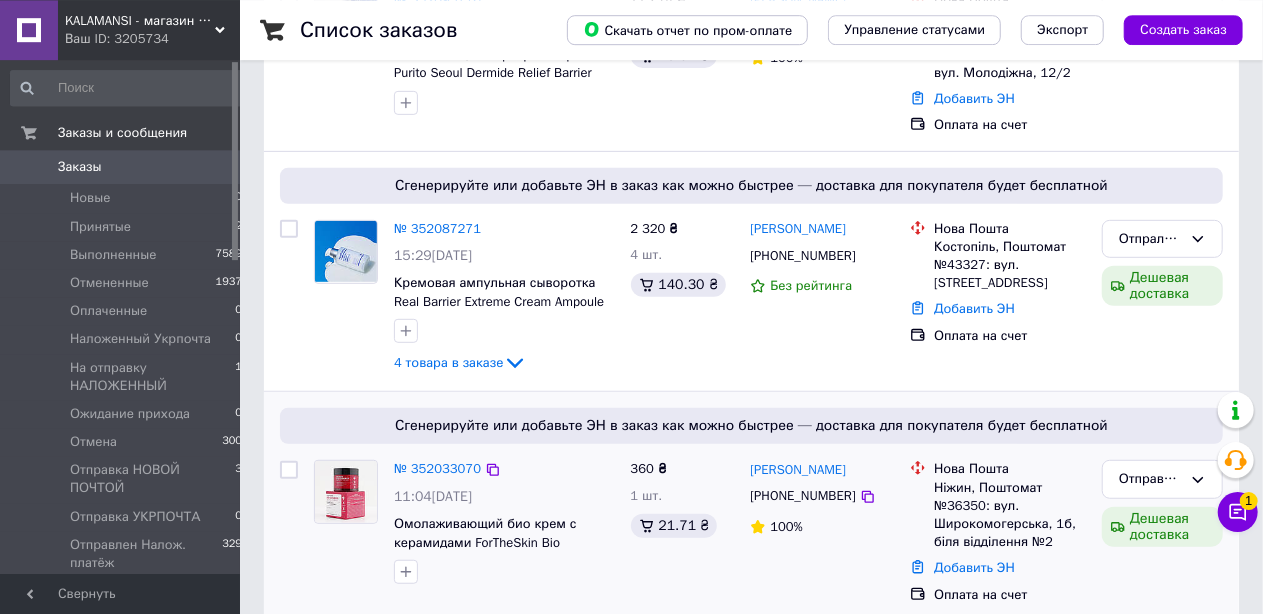 scroll, scrollTop: 416, scrollLeft: 0, axis: vertical 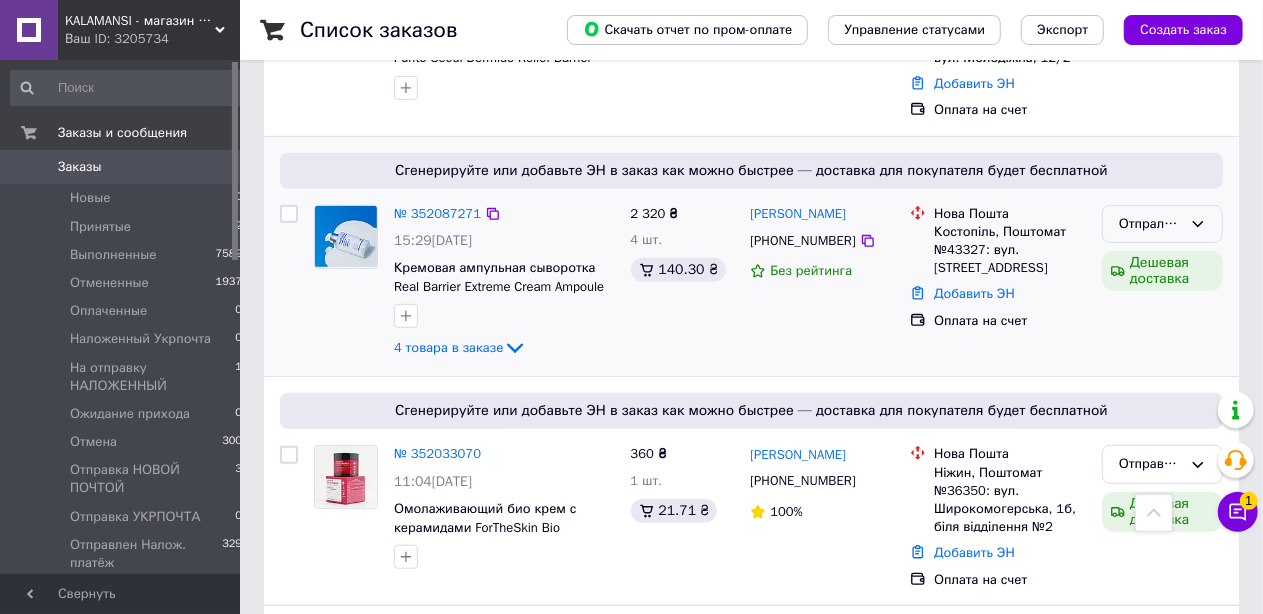 click on "Отпралены реквизит ВАЙБЕР" at bounding box center (1162, 224) 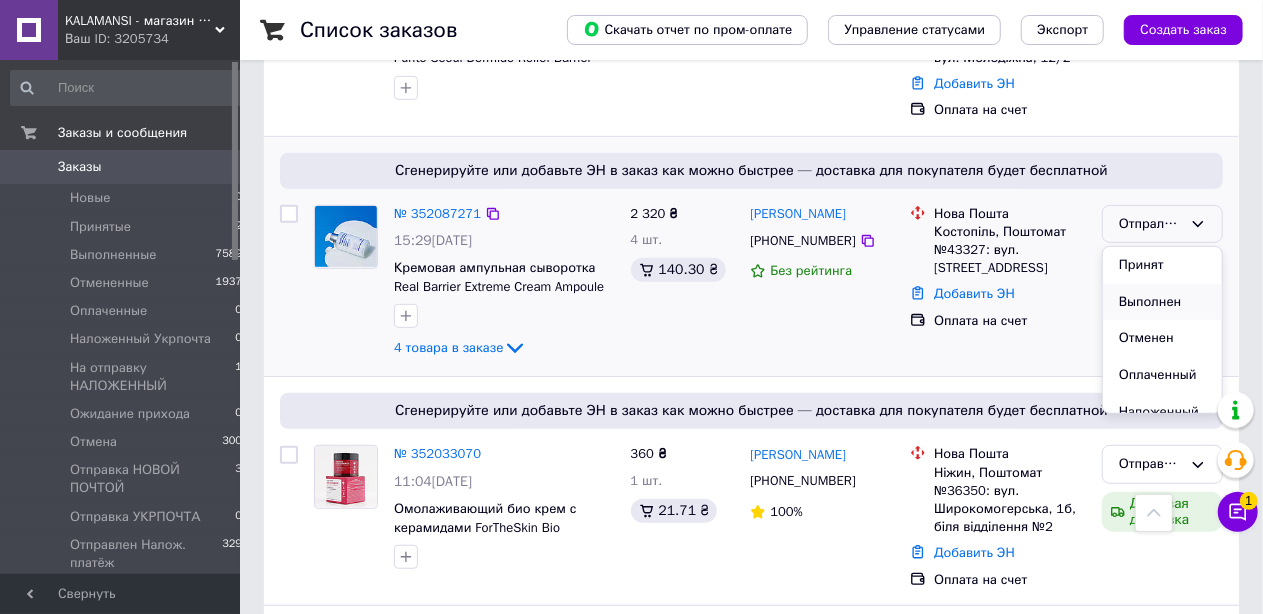 scroll, scrollTop: 312, scrollLeft: 0, axis: vertical 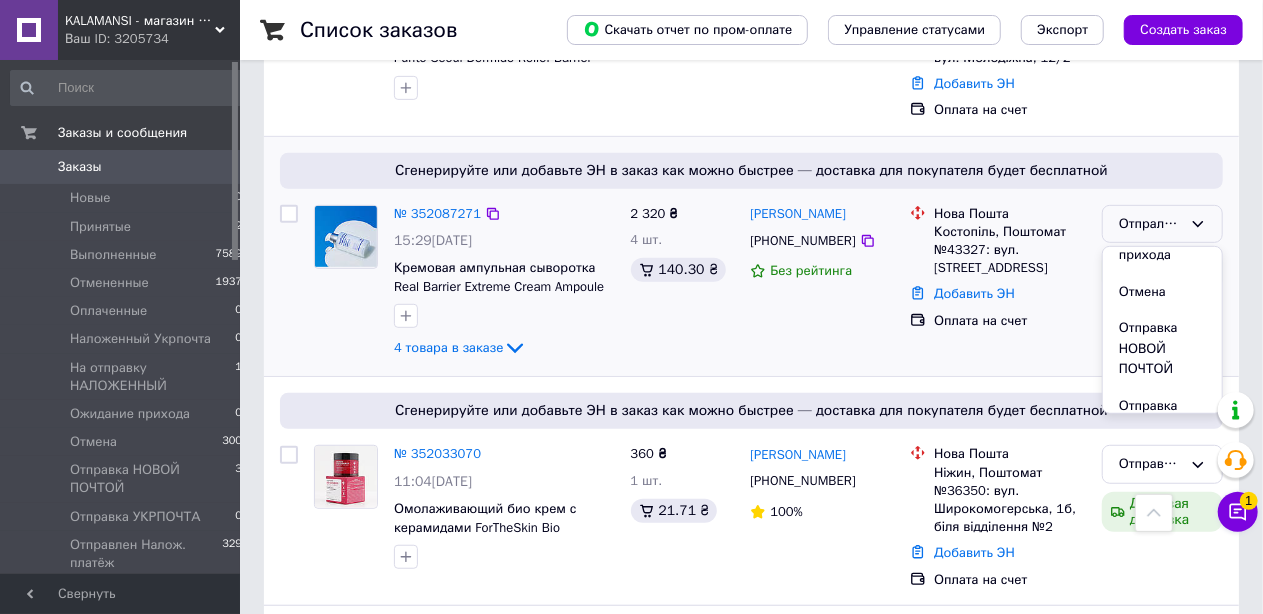 click on "Отправка НОВОЙ ПОЧТОЙ" at bounding box center (1162, 349) 